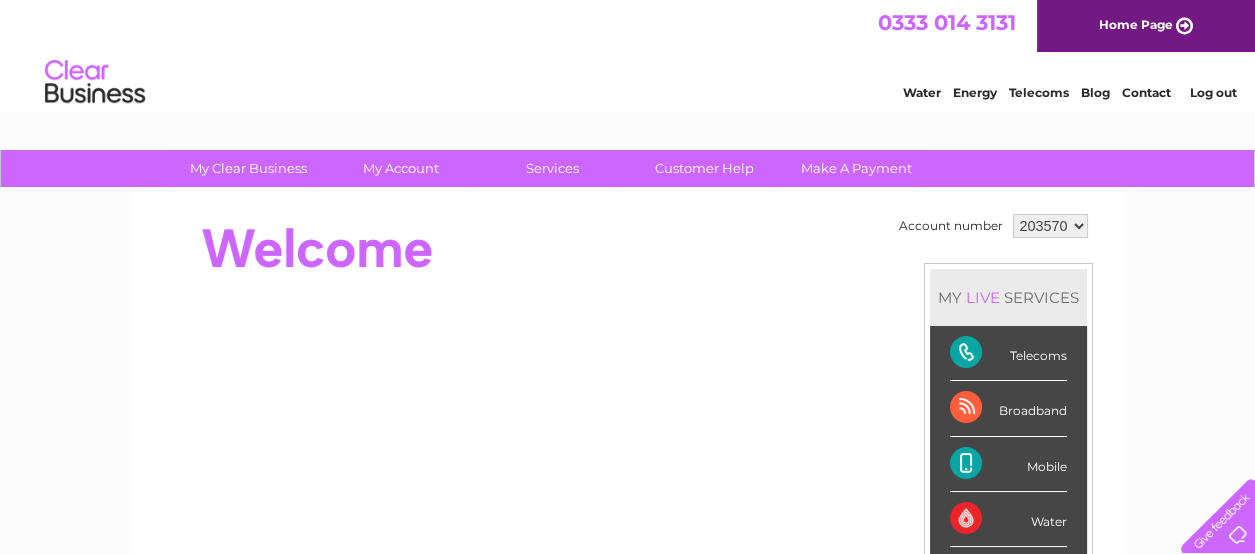 scroll, scrollTop: 0, scrollLeft: 0, axis: both 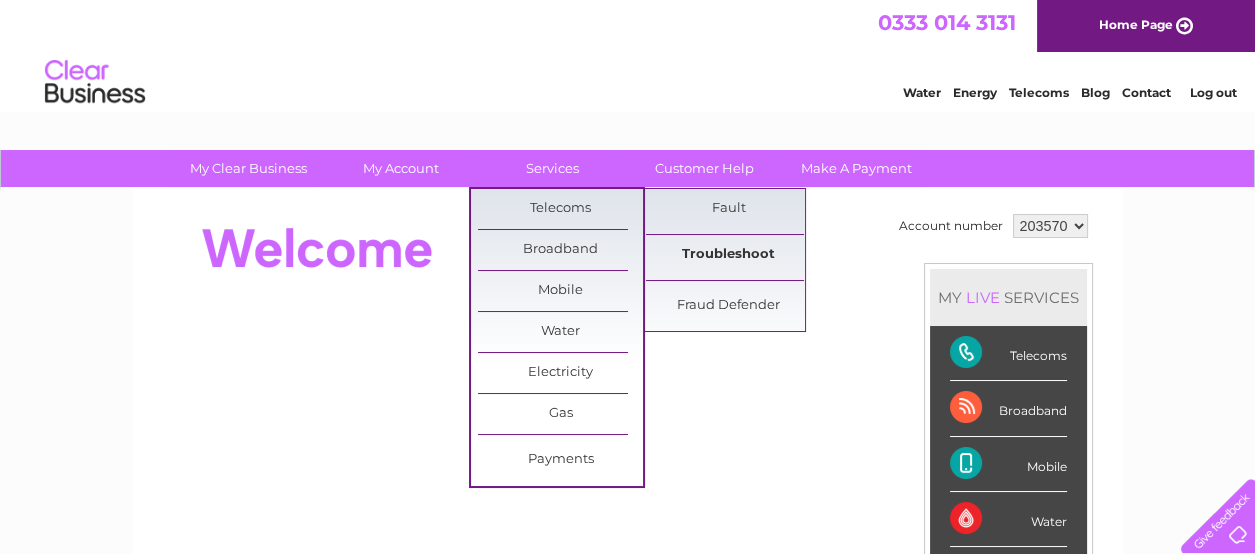 click on "Troubleshoot" at bounding box center (728, 255) 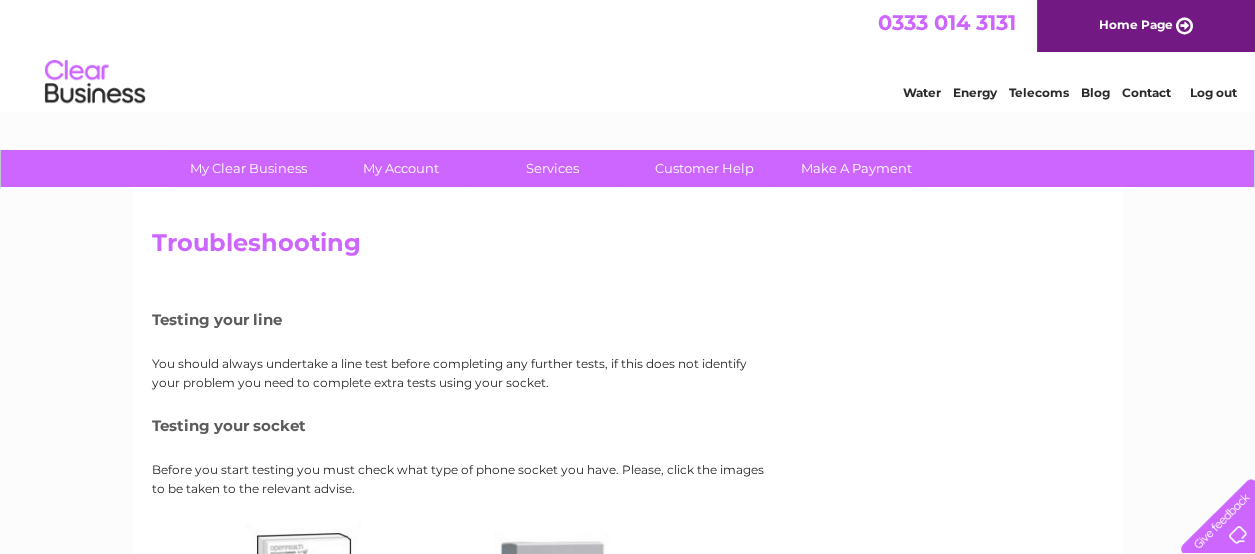 scroll, scrollTop: 0, scrollLeft: 0, axis: both 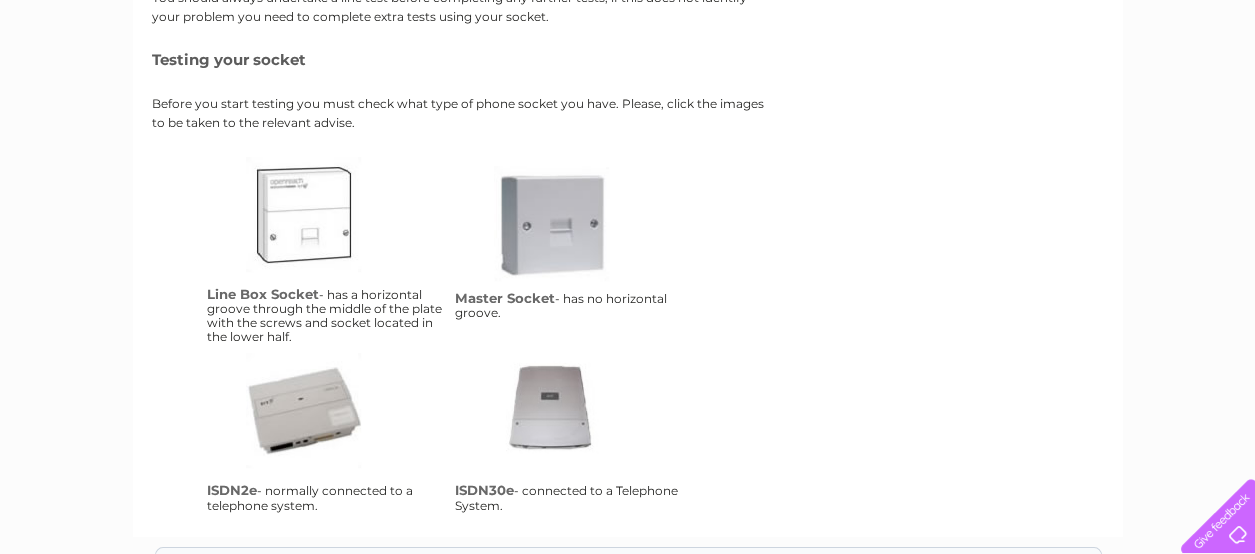 click on "lbs
Line Box Socket  - has a horizontal groove through the middle of the plate with the screws and socket located in the lower half." at bounding box center (326, 250) 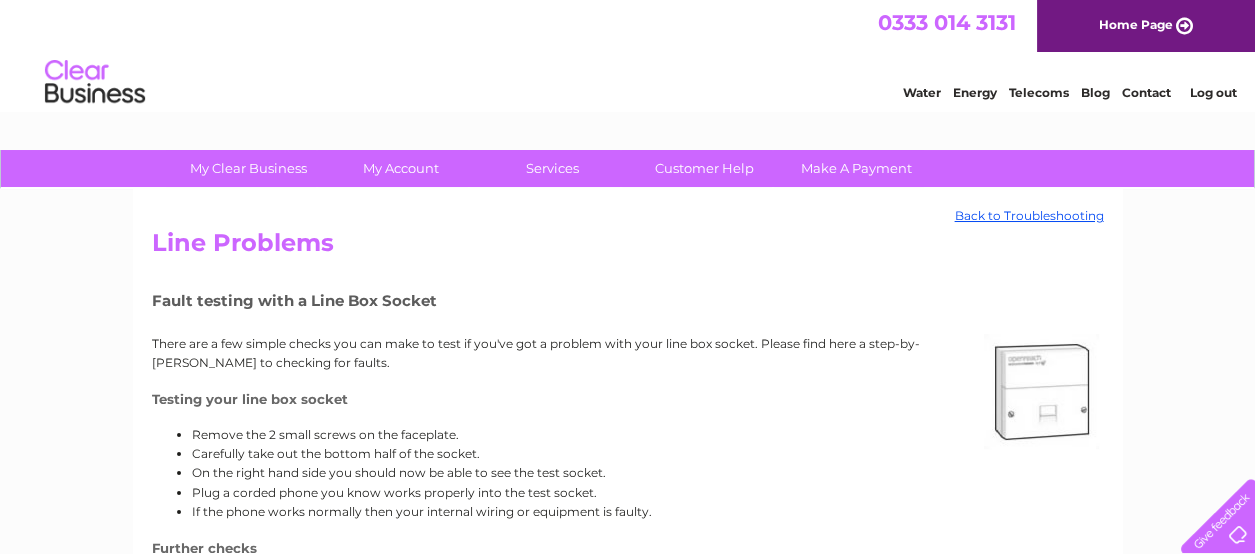 scroll, scrollTop: 0, scrollLeft: 0, axis: both 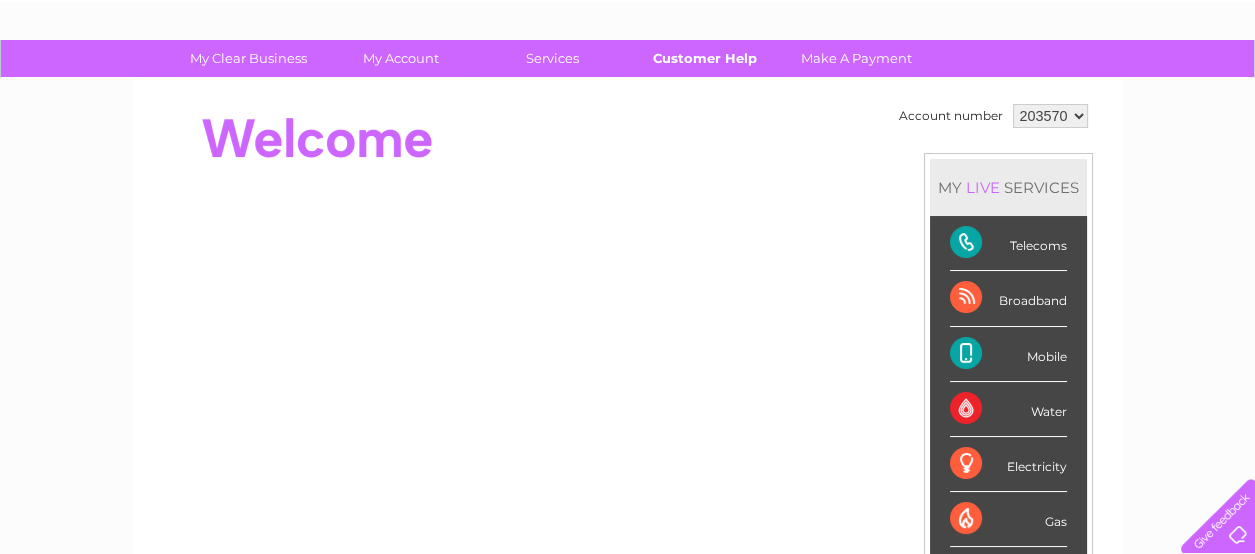 click on "Customer Help" at bounding box center (704, 58) 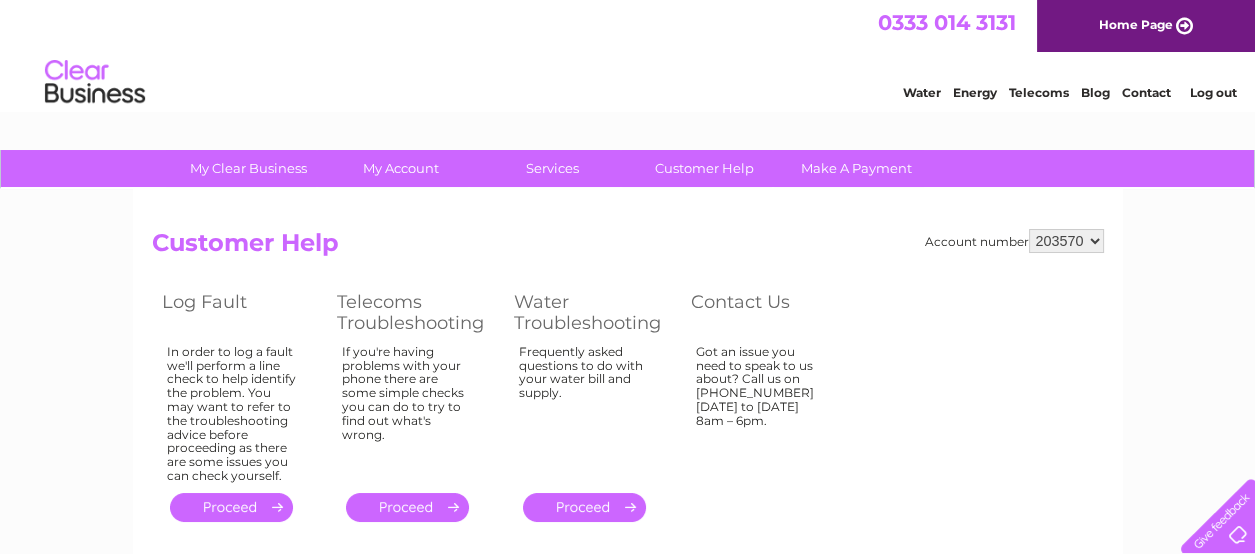 scroll, scrollTop: 0, scrollLeft: 0, axis: both 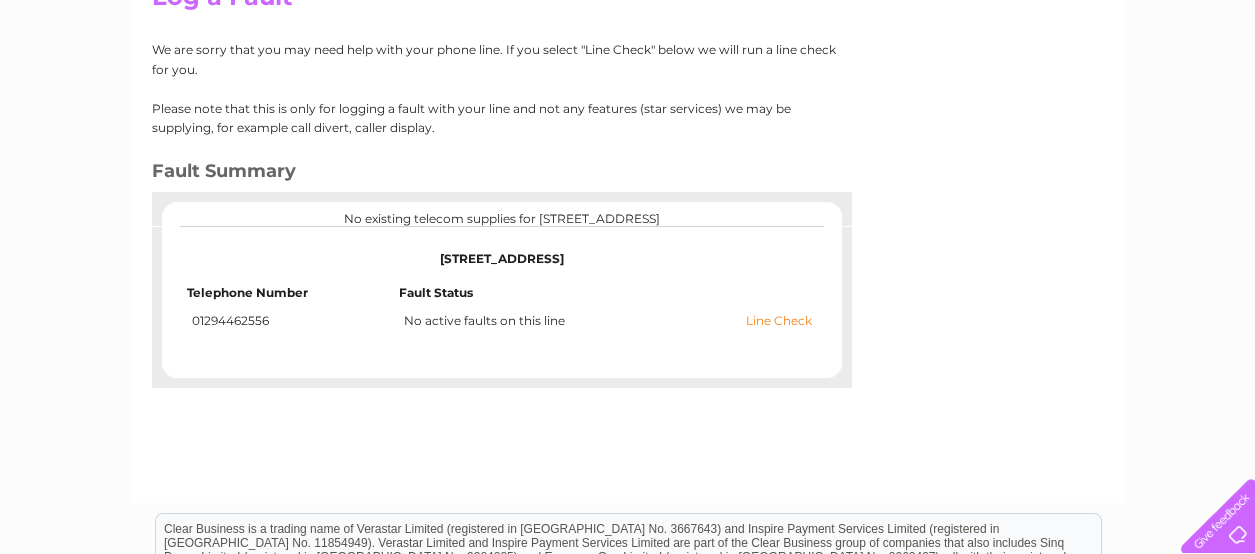 click on "Line Check" at bounding box center (779, 321) 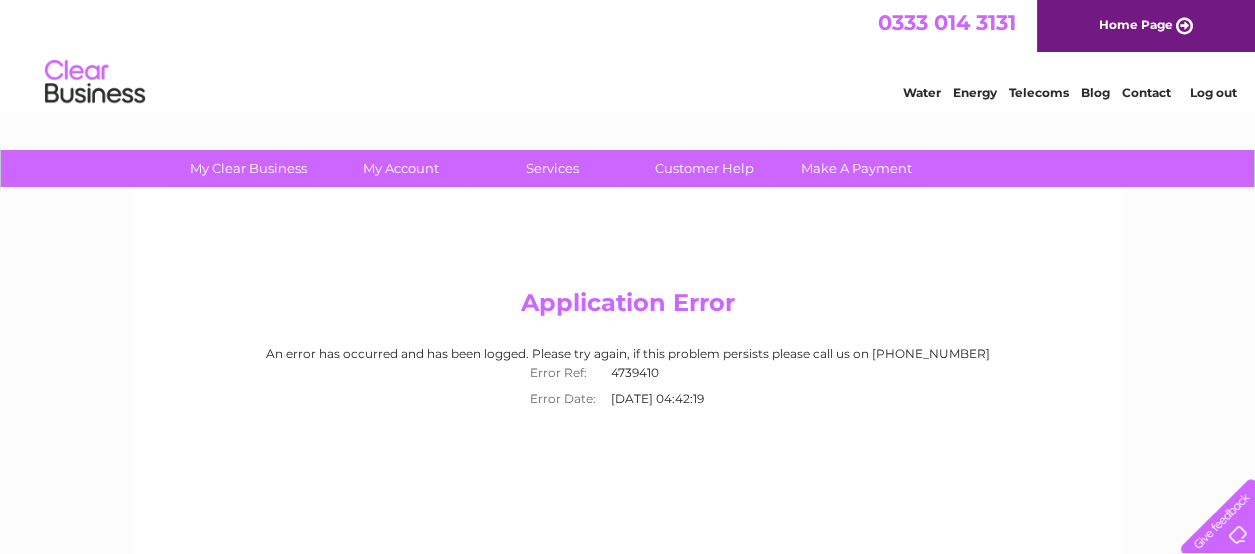 scroll, scrollTop: 0, scrollLeft: 0, axis: both 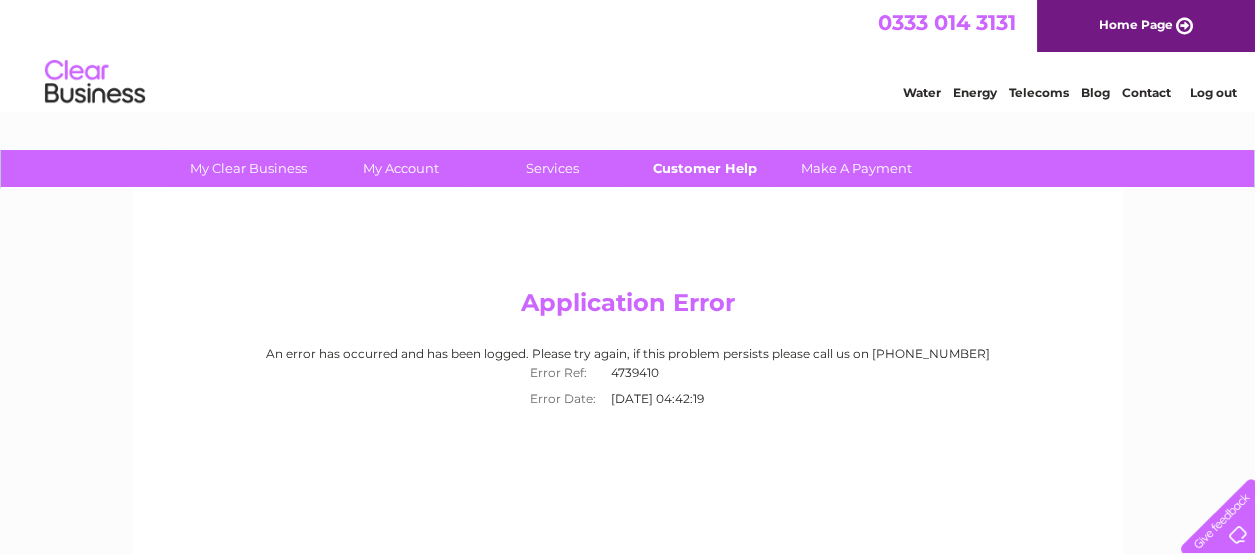 click on "Customer Help" at bounding box center [704, 168] 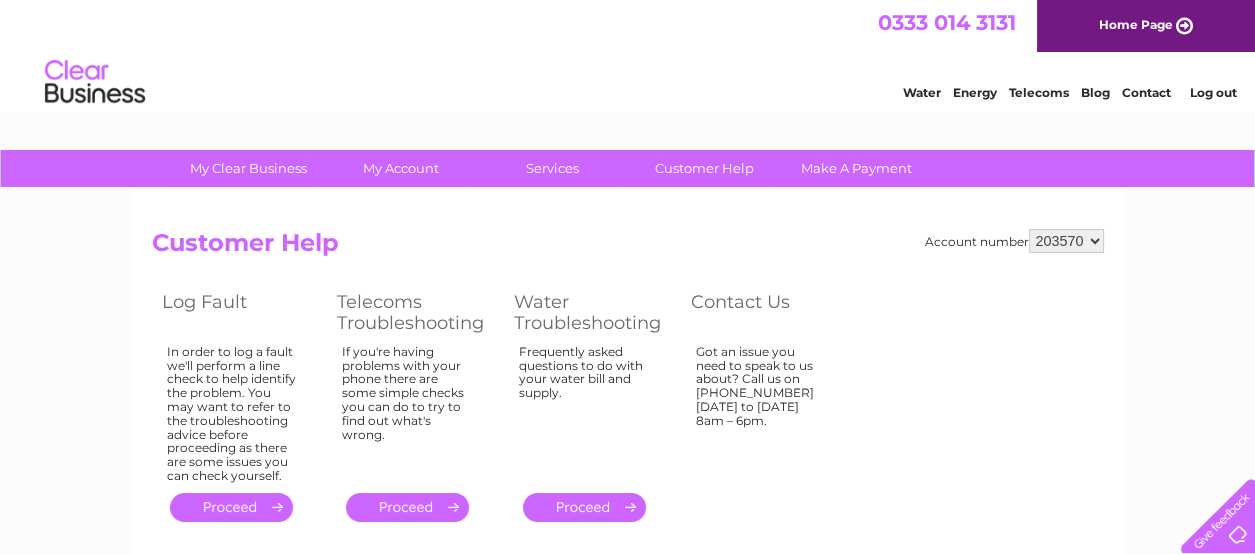scroll, scrollTop: 0, scrollLeft: 0, axis: both 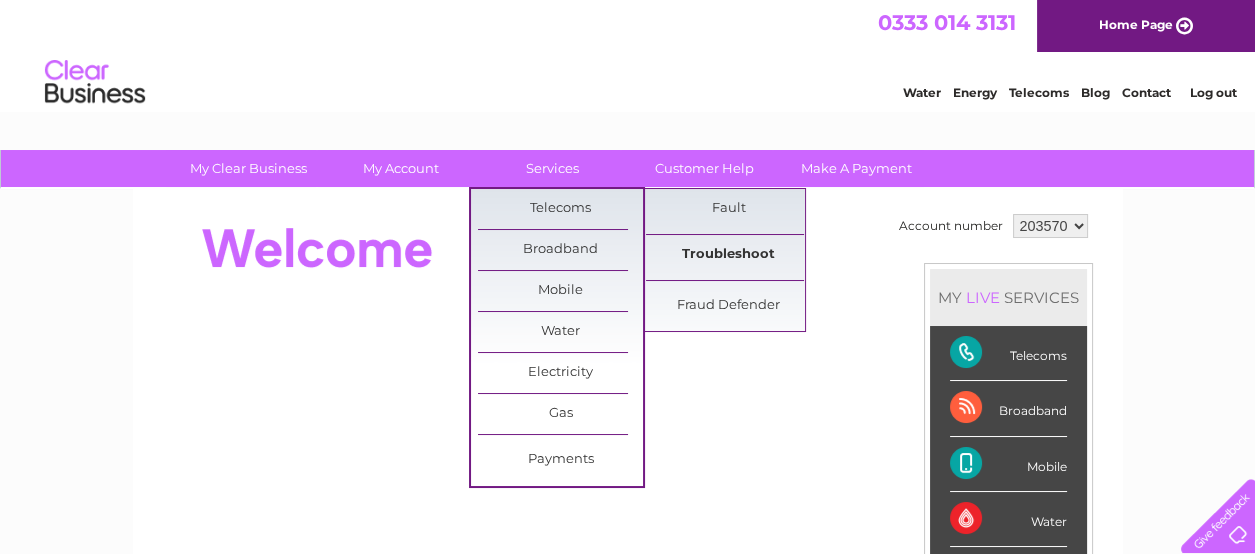 click on "Troubleshoot" at bounding box center (728, 255) 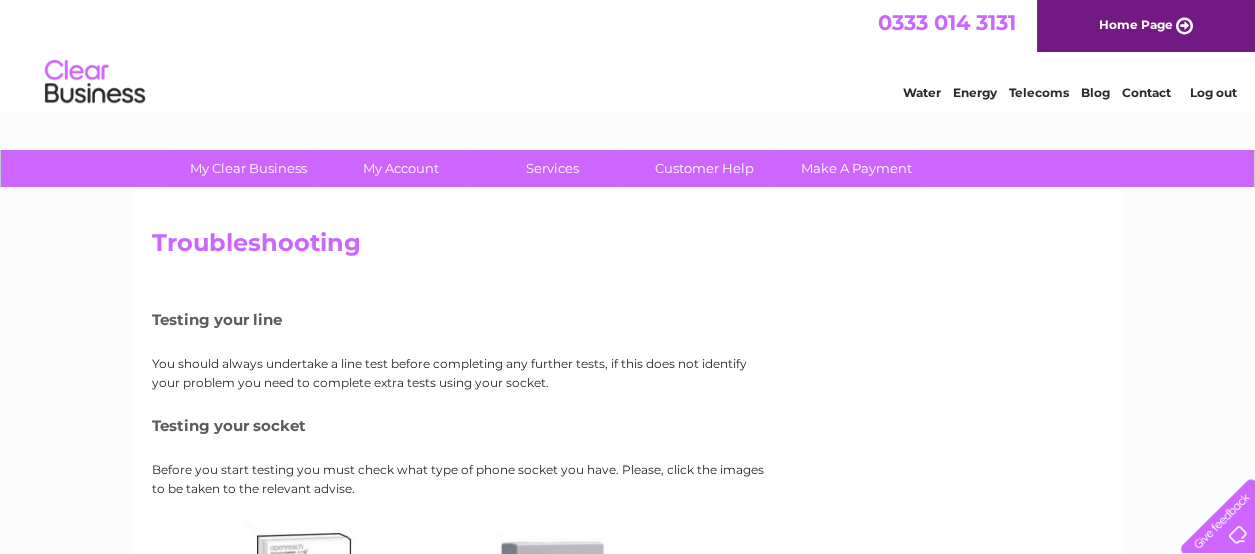 scroll, scrollTop: 0, scrollLeft: 0, axis: both 